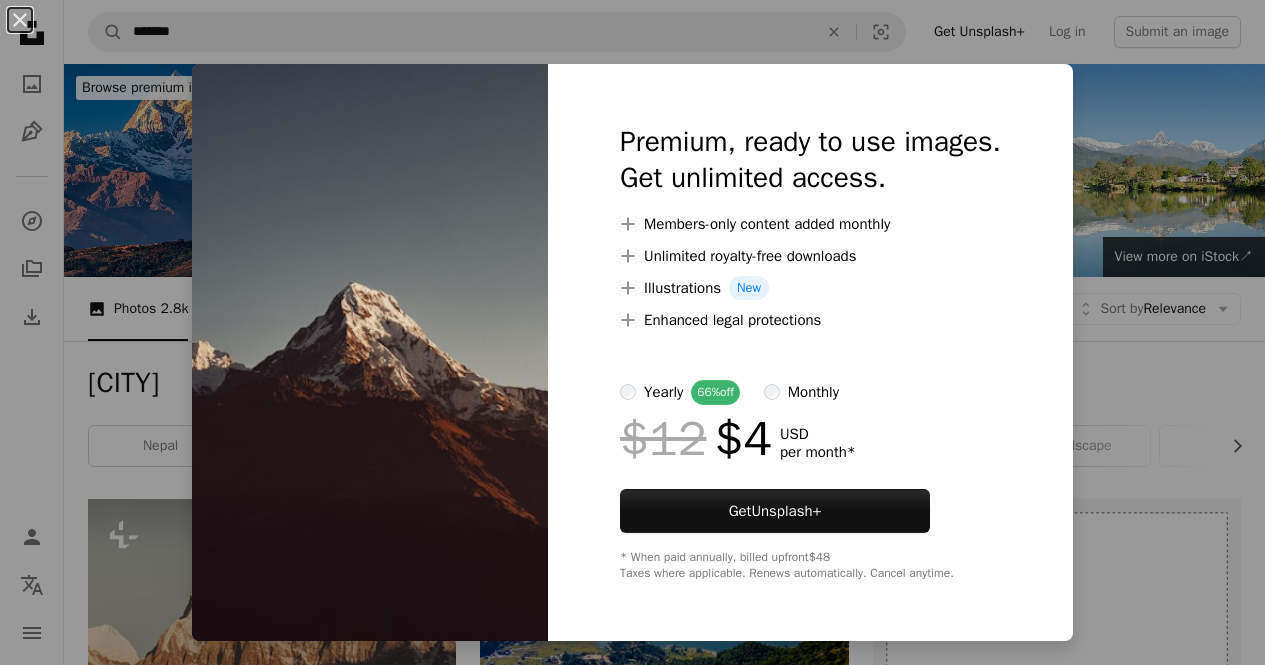 scroll, scrollTop: 1500, scrollLeft: 0, axis: vertical 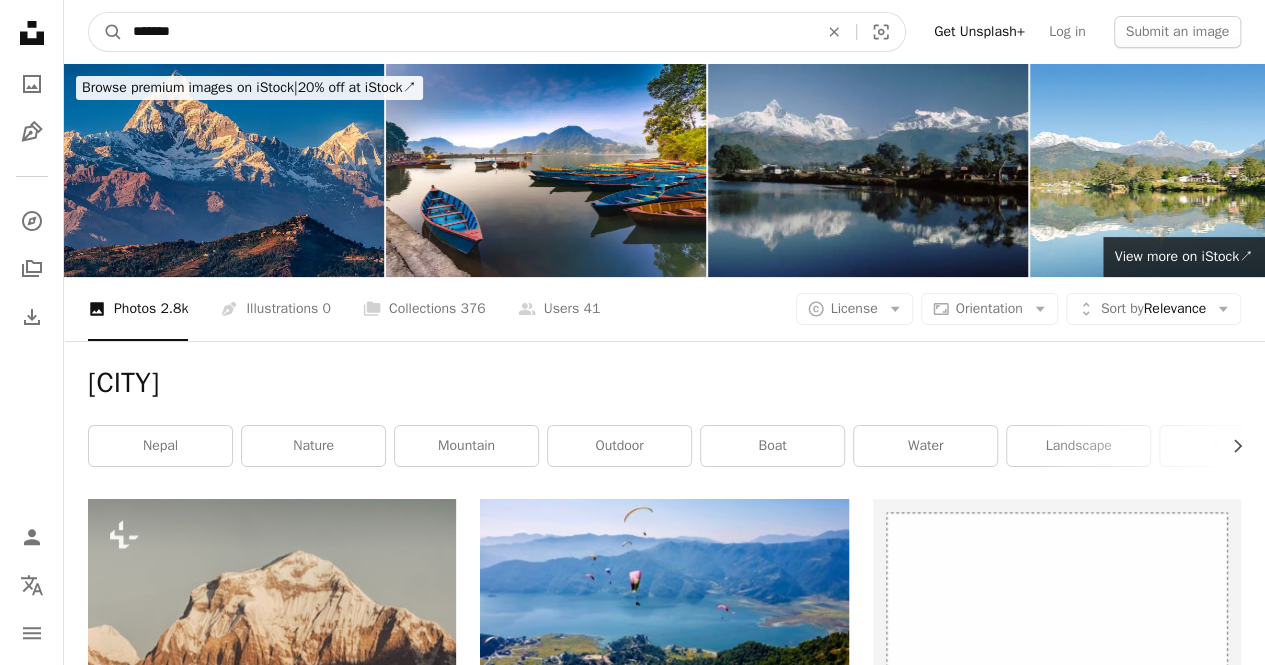 drag, startPoint x: 260, startPoint y: 30, endPoint x: 55, endPoint y: 1, distance: 207.04106 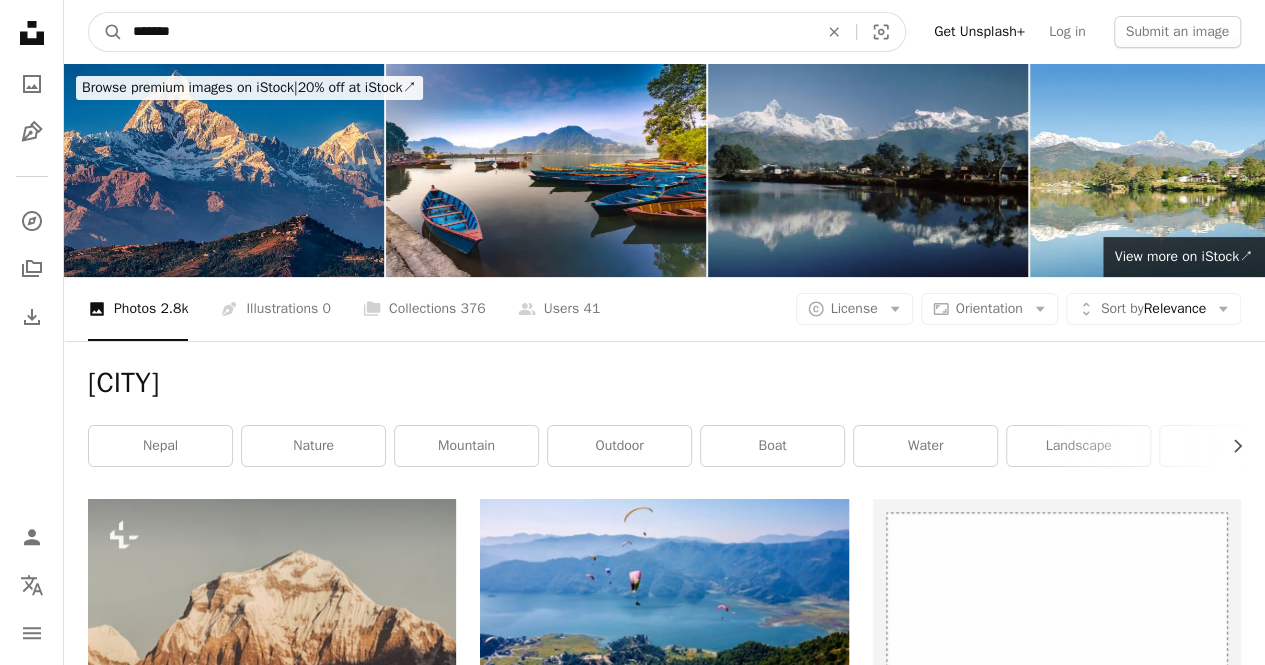 type on "*" 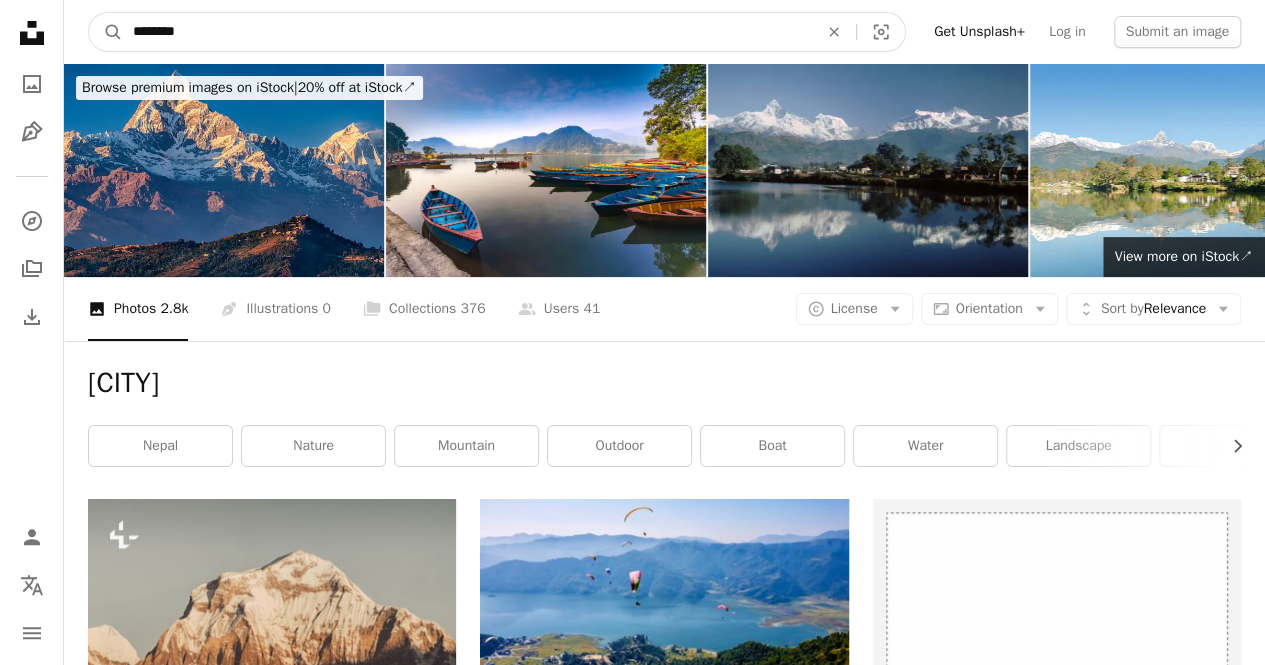 type on "*******" 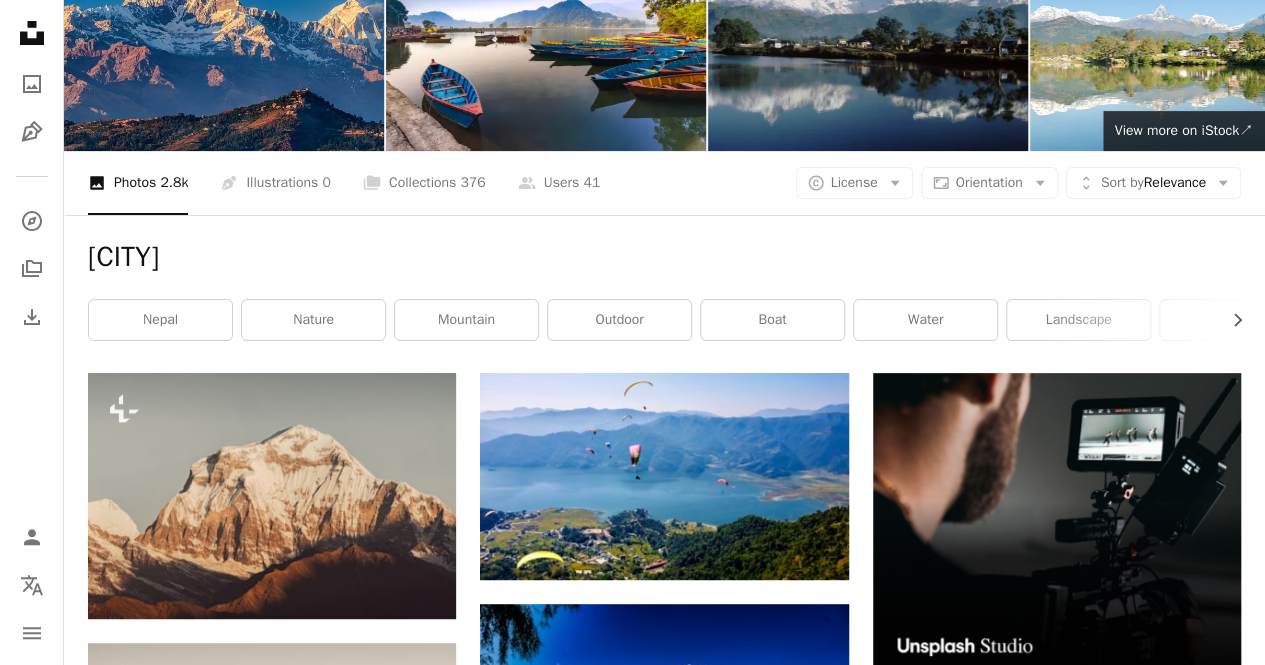 scroll, scrollTop: 0, scrollLeft: 0, axis: both 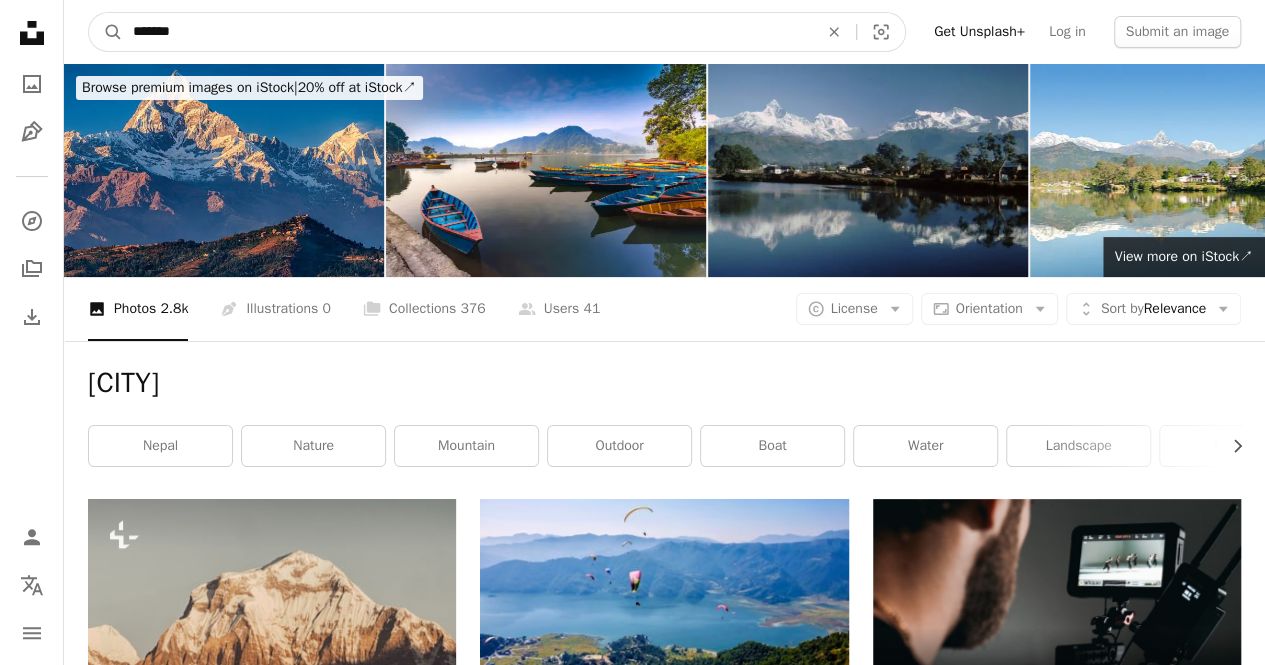 drag, startPoint x: 0, startPoint y: -16, endPoint x: 0, endPoint y: -47, distance: 31 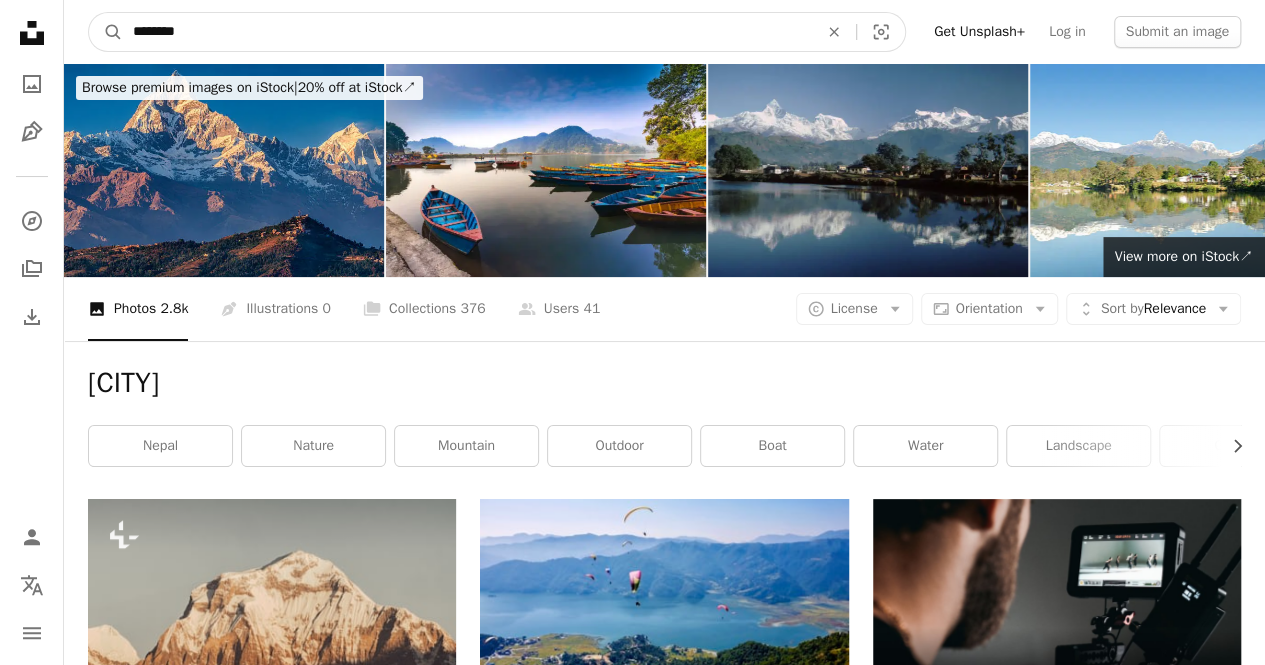 type on "********" 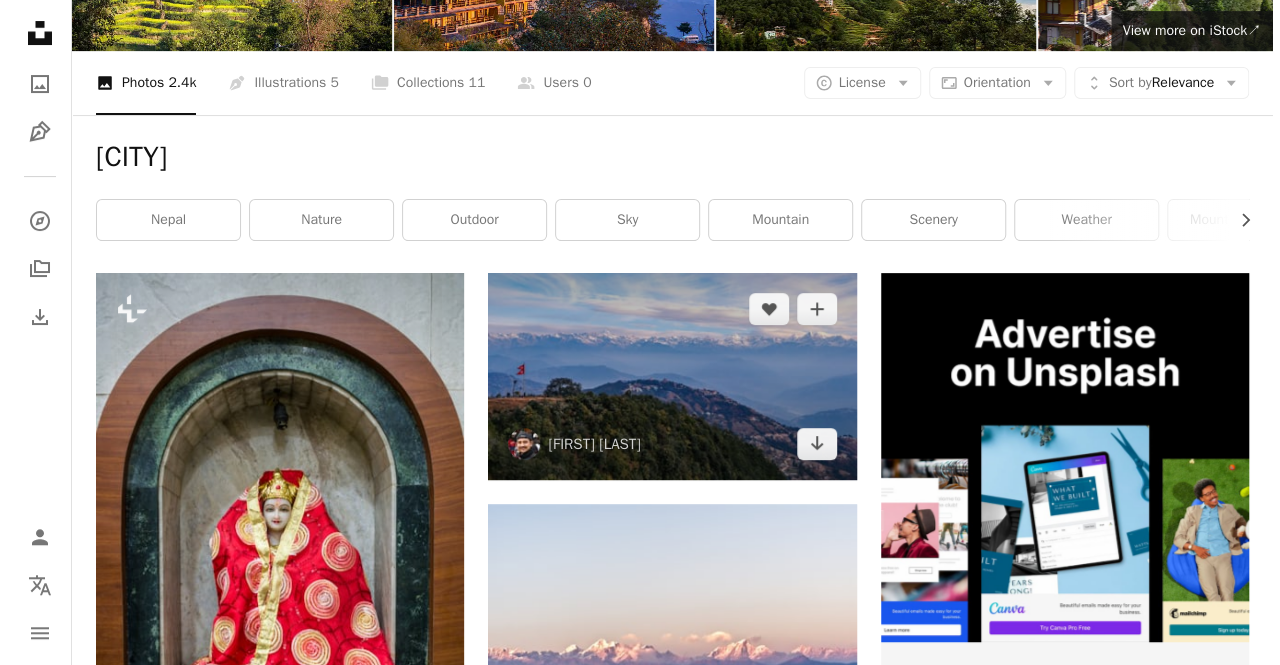 scroll, scrollTop: 300, scrollLeft: 0, axis: vertical 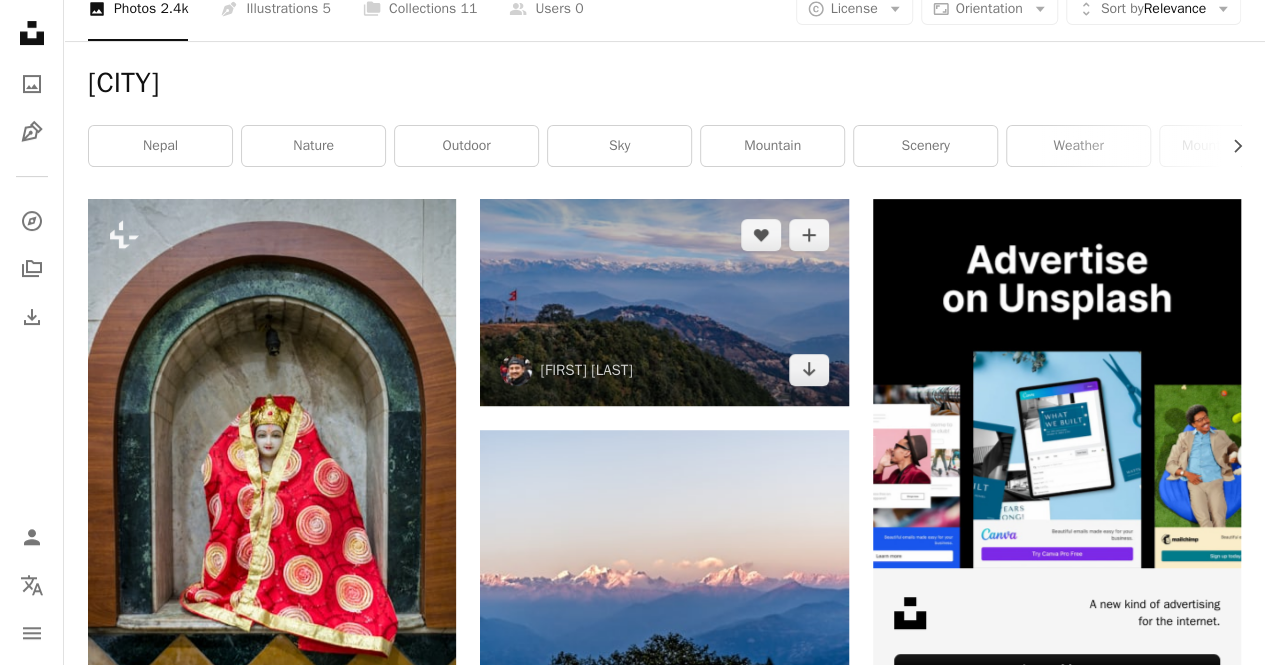click at bounding box center [664, 302] 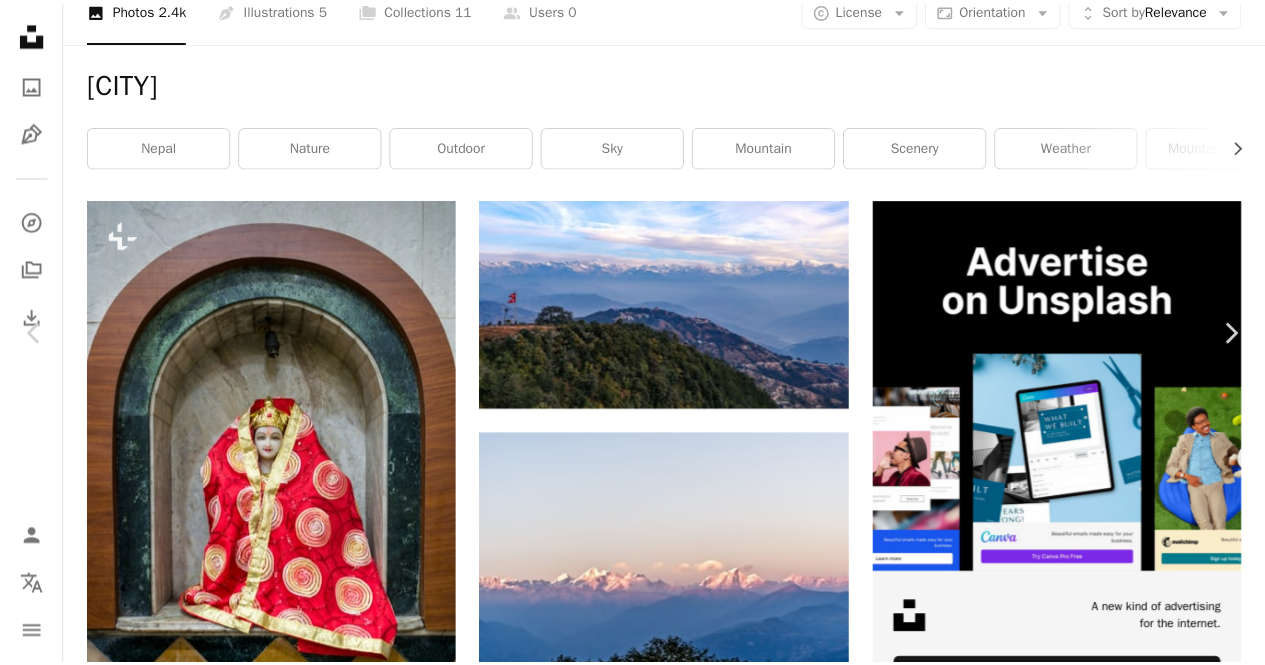 scroll, scrollTop: 100, scrollLeft: 0, axis: vertical 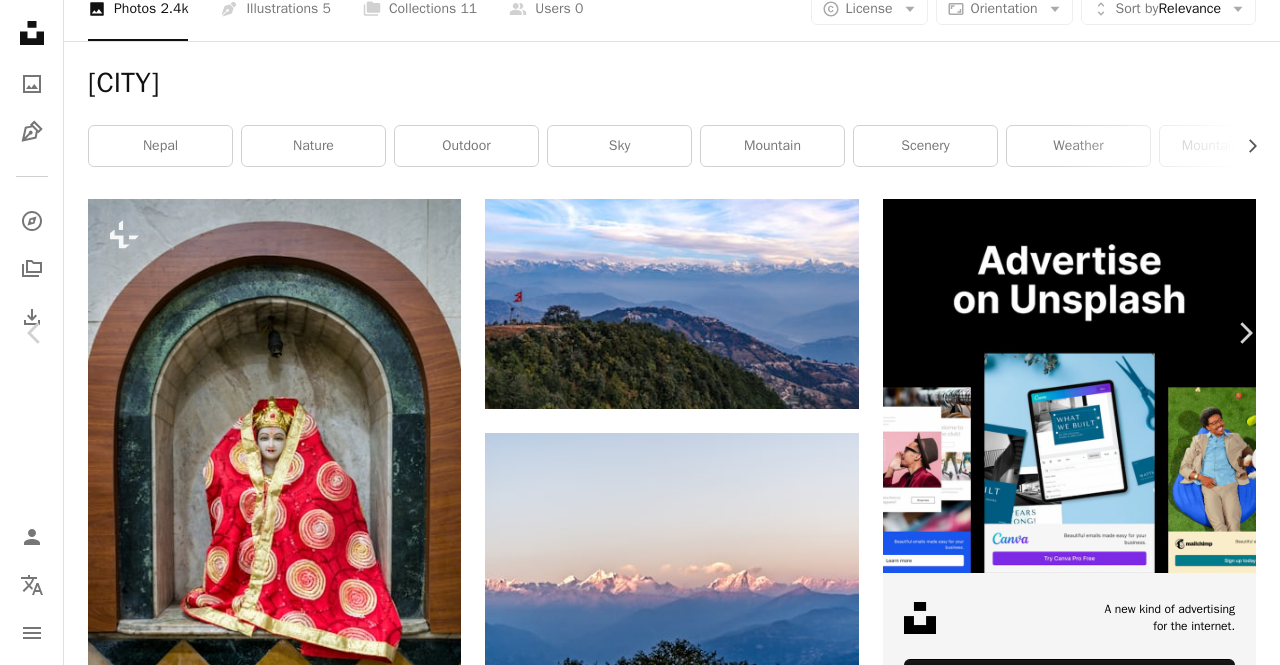 click on "Download free" at bounding box center [1081, 4539] 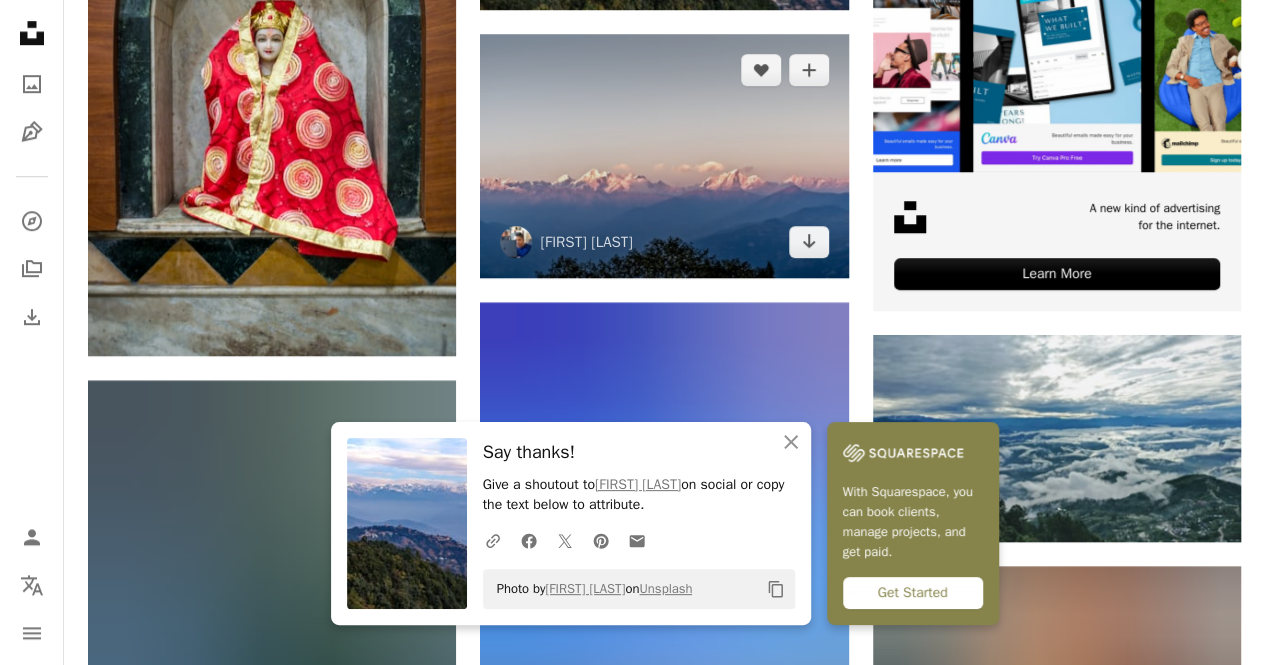 scroll, scrollTop: 700, scrollLeft: 0, axis: vertical 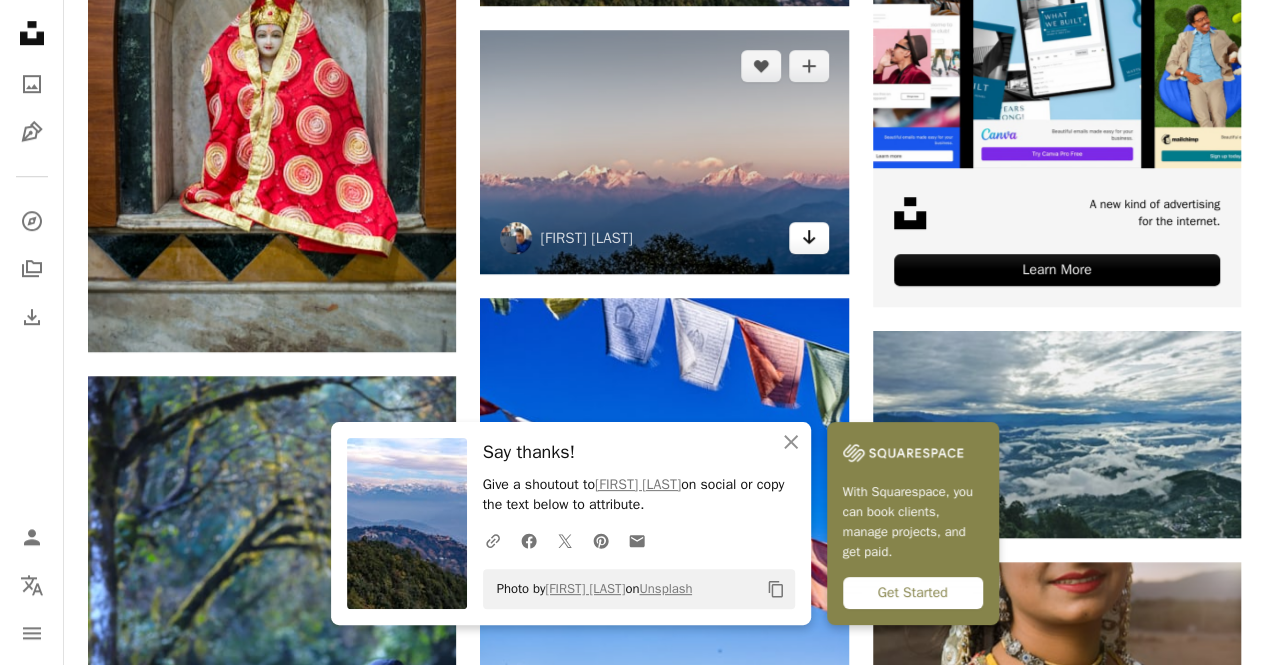 click on "Arrow pointing down" 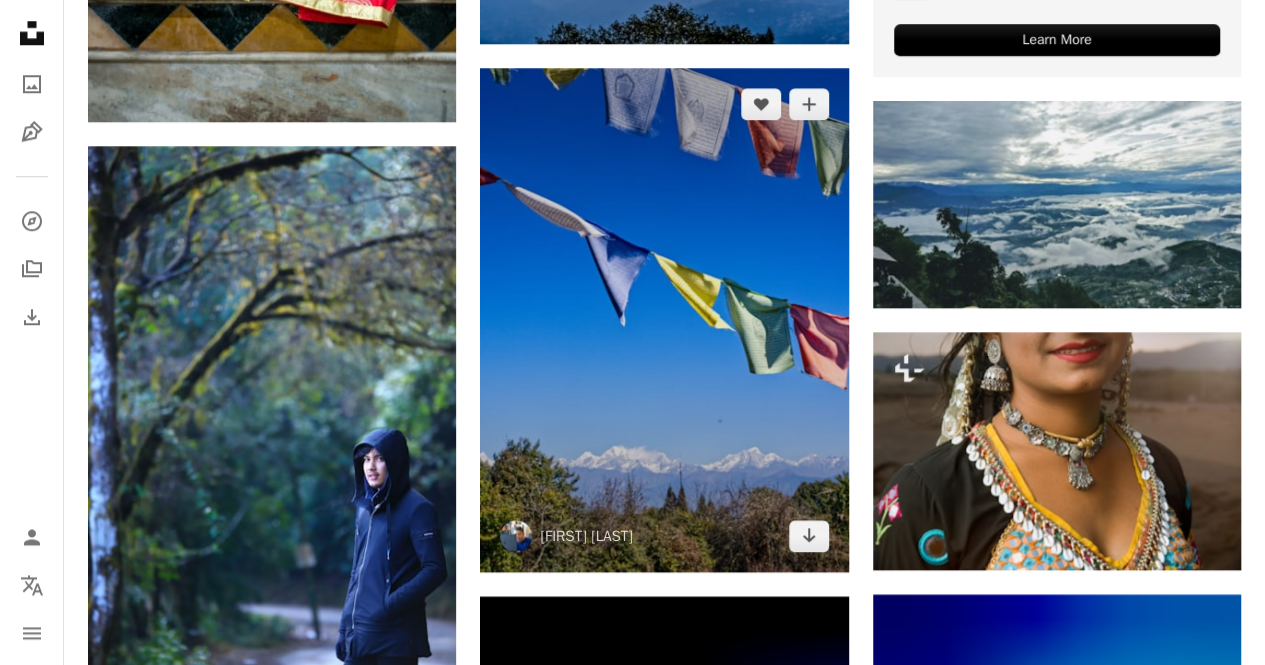 scroll, scrollTop: 900, scrollLeft: 0, axis: vertical 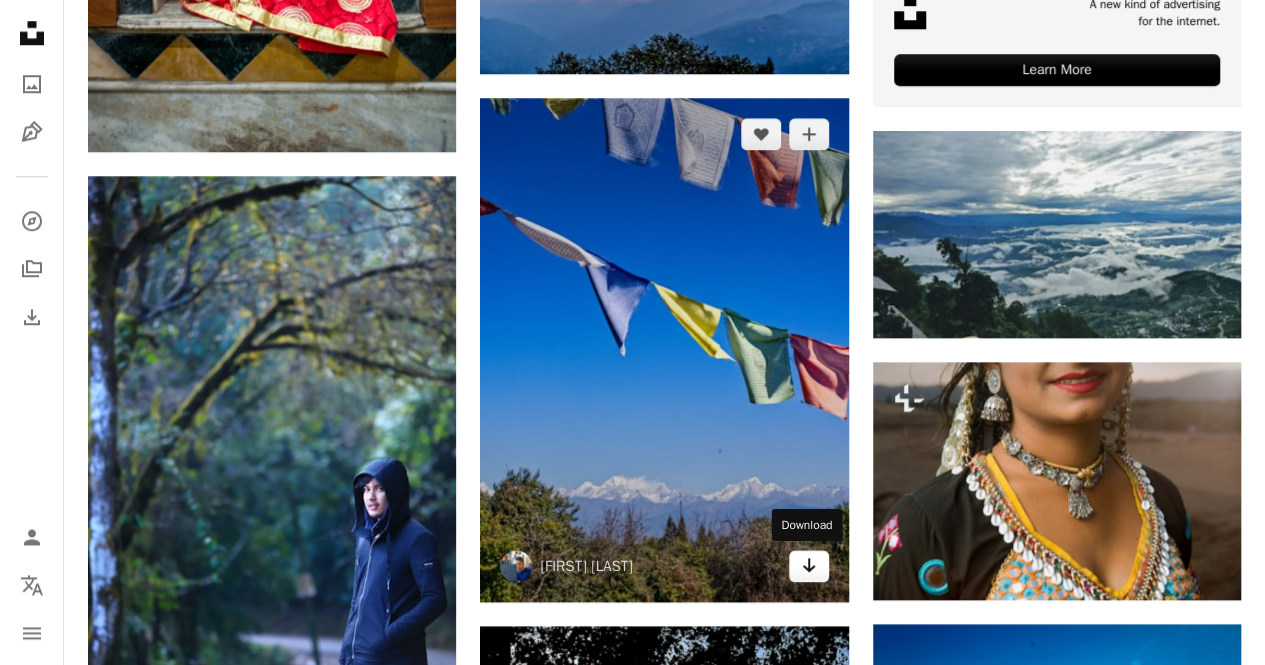 click on "Arrow pointing down" 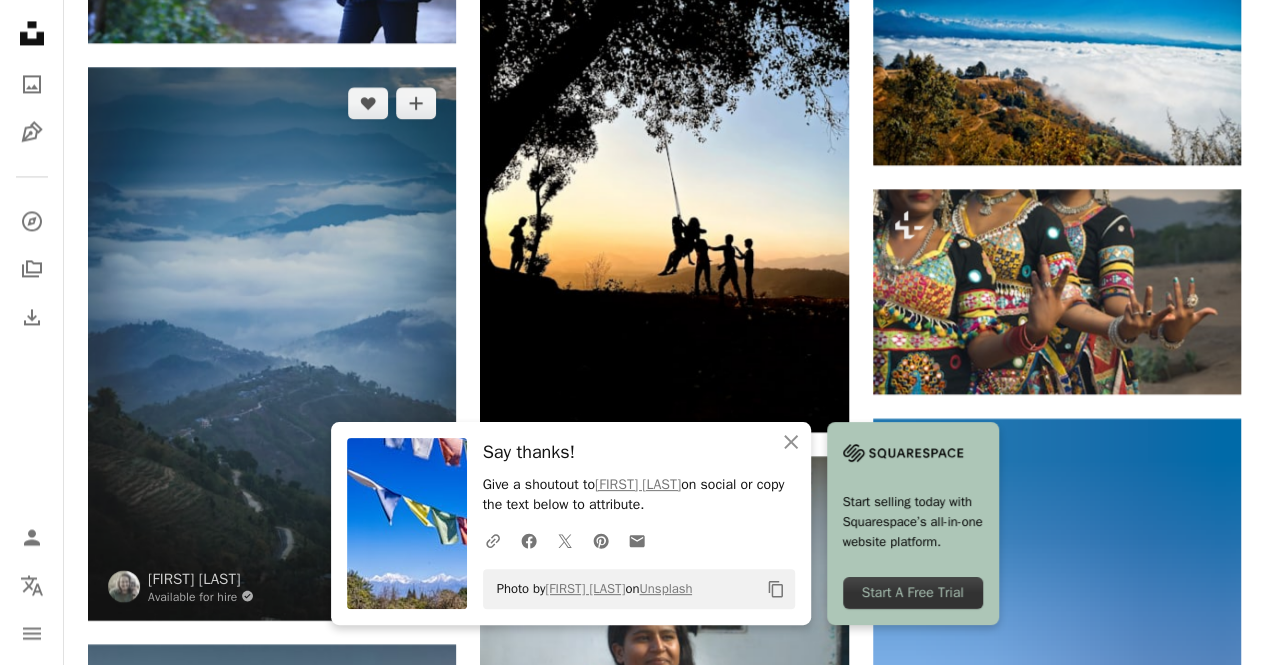 scroll, scrollTop: 1500, scrollLeft: 0, axis: vertical 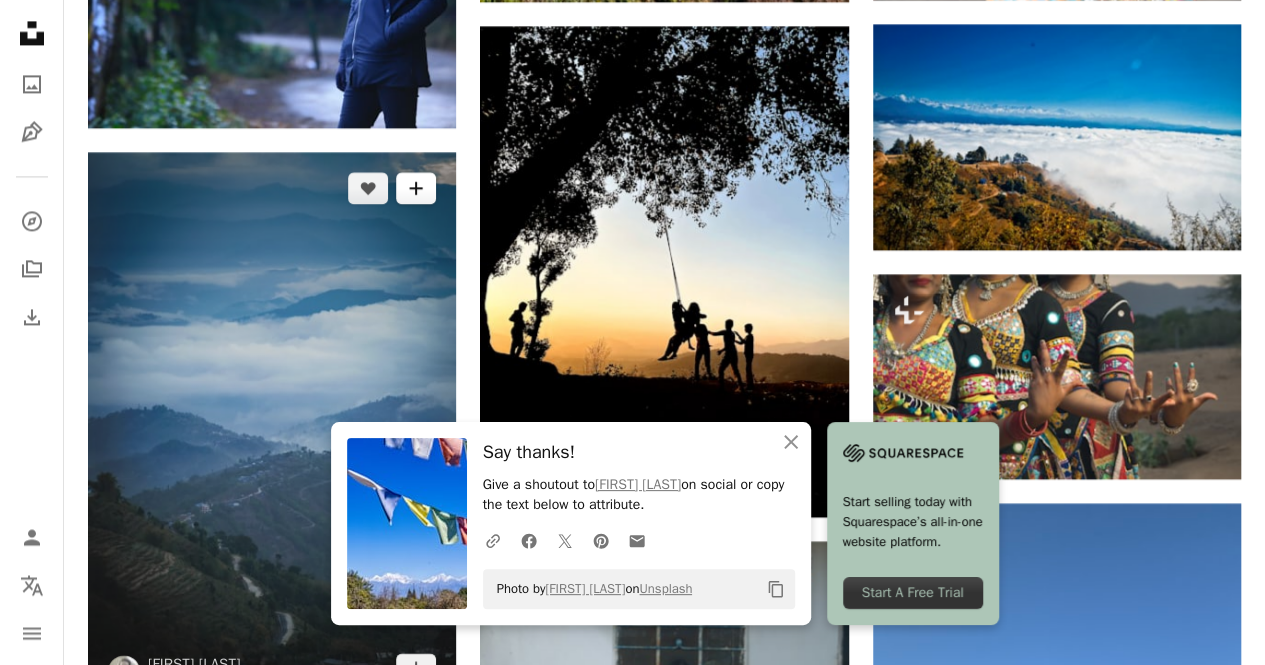 click on "A plus sign" 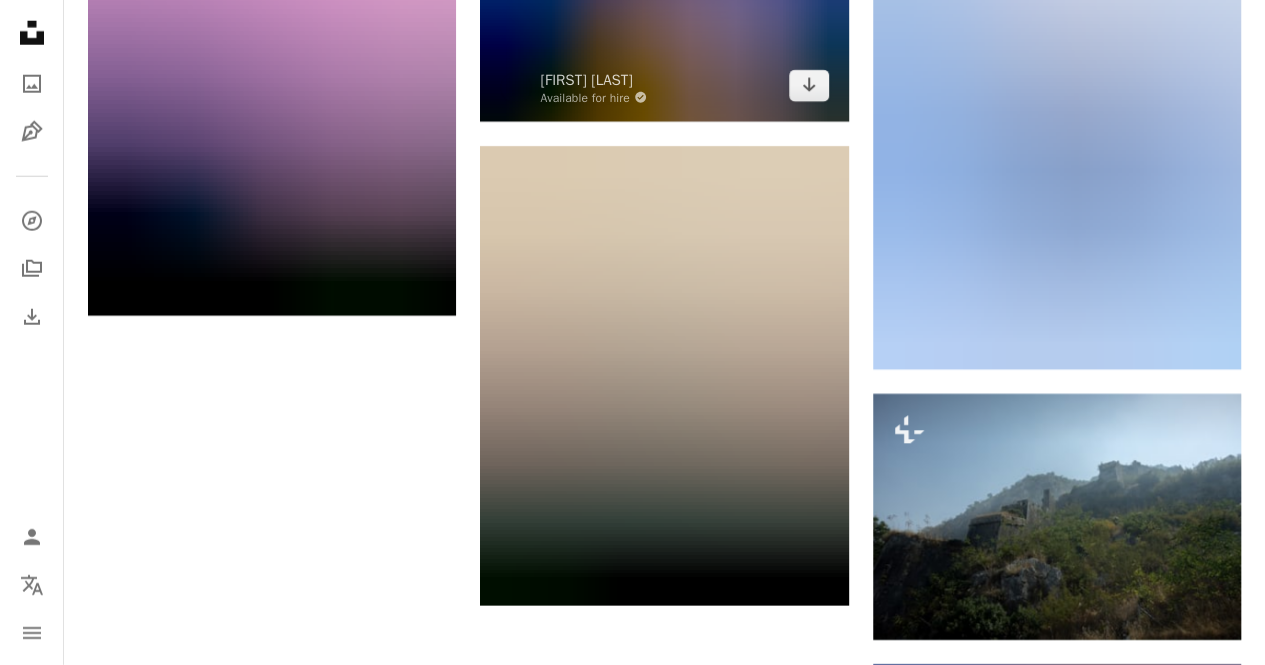 scroll, scrollTop: 2800, scrollLeft: 0, axis: vertical 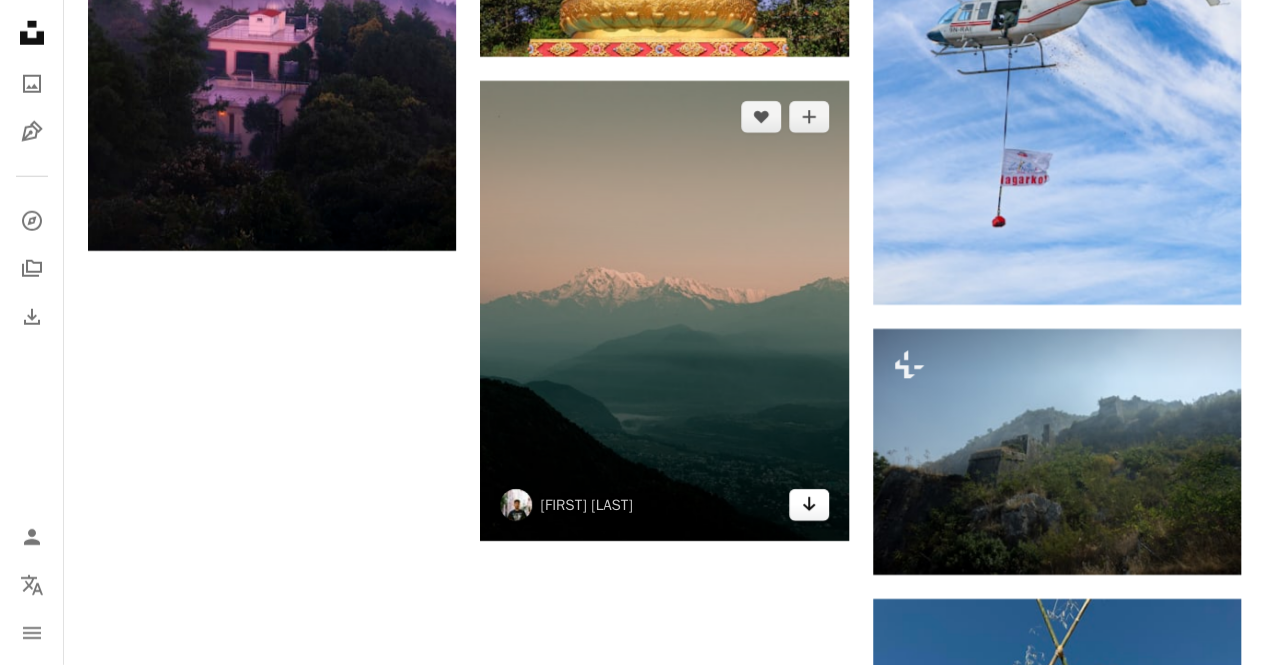 click on "Arrow pointing down" 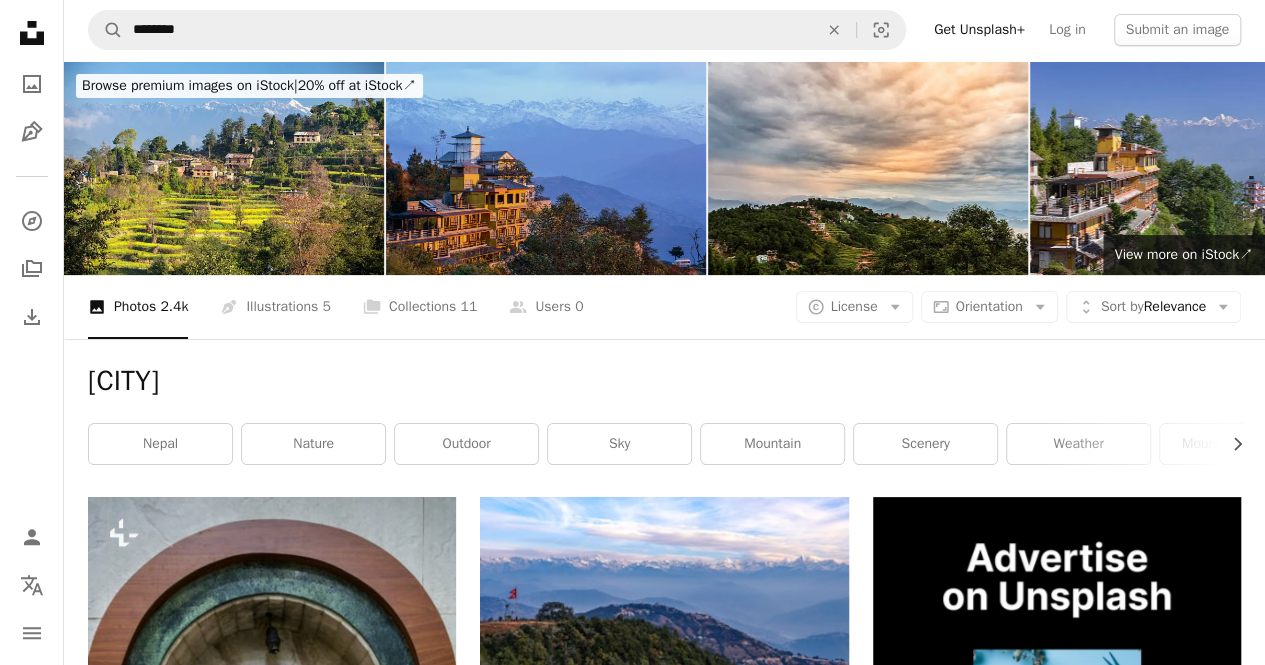 scroll, scrollTop: 0, scrollLeft: 0, axis: both 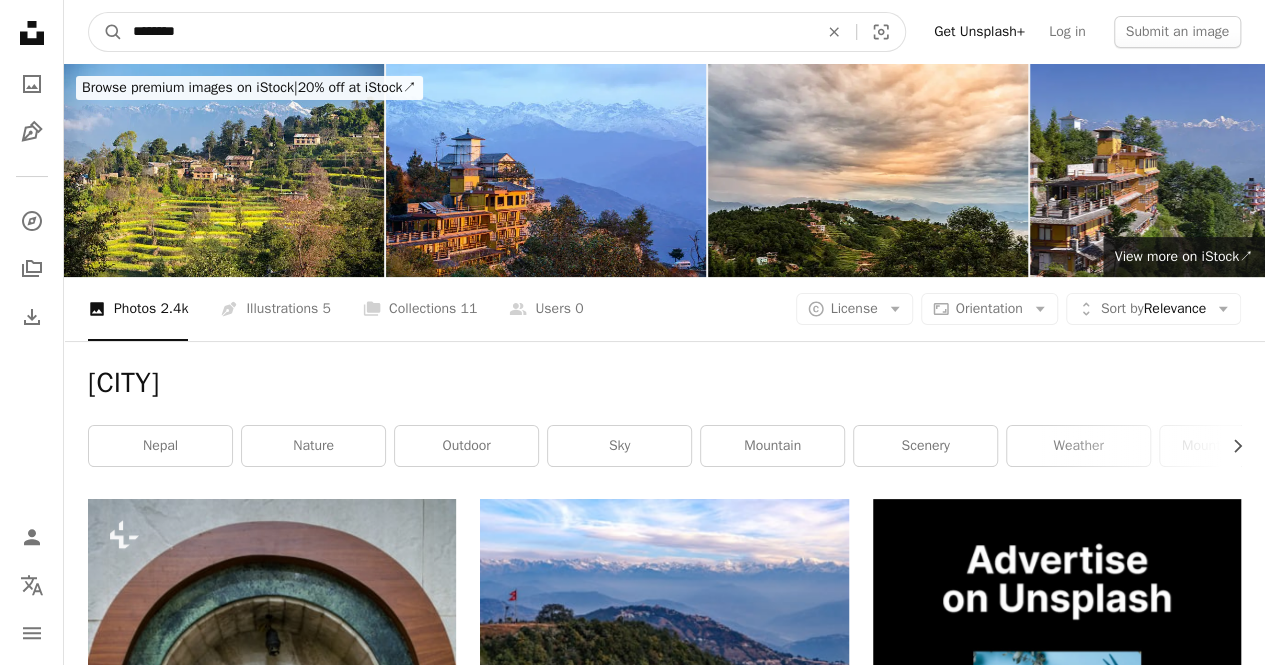 drag, startPoint x: 308, startPoint y: 33, endPoint x: 0, endPoint y: -43, distance: 317.23807 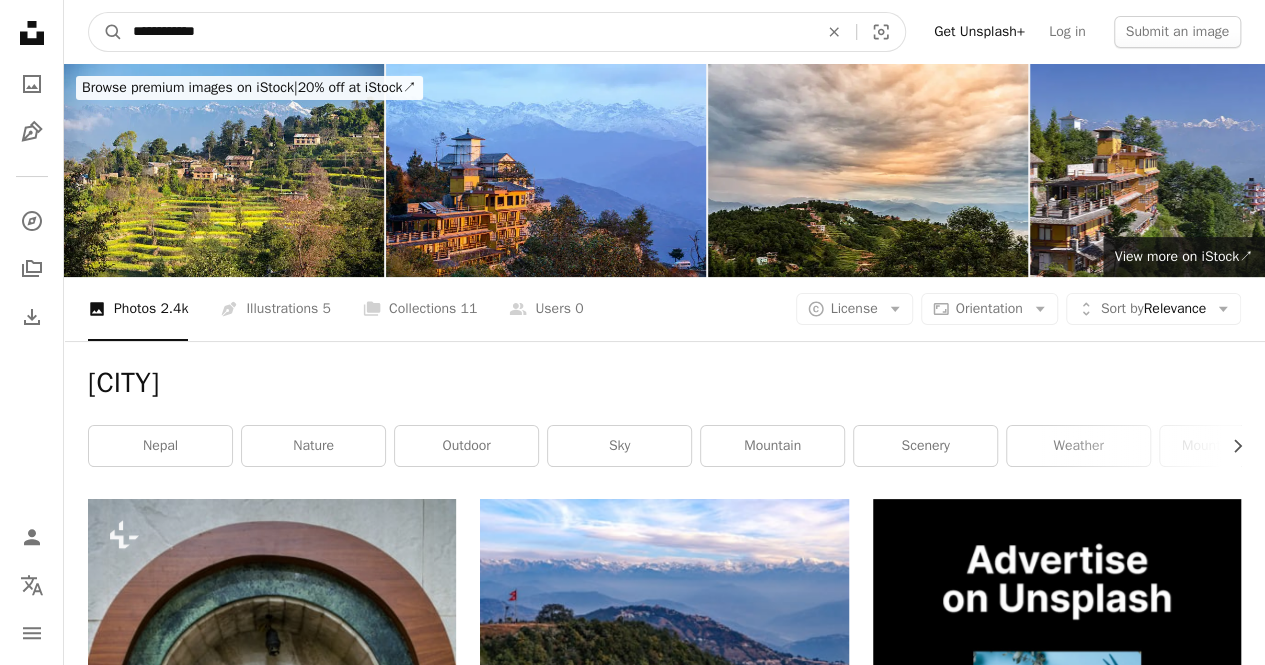 type on "**********" 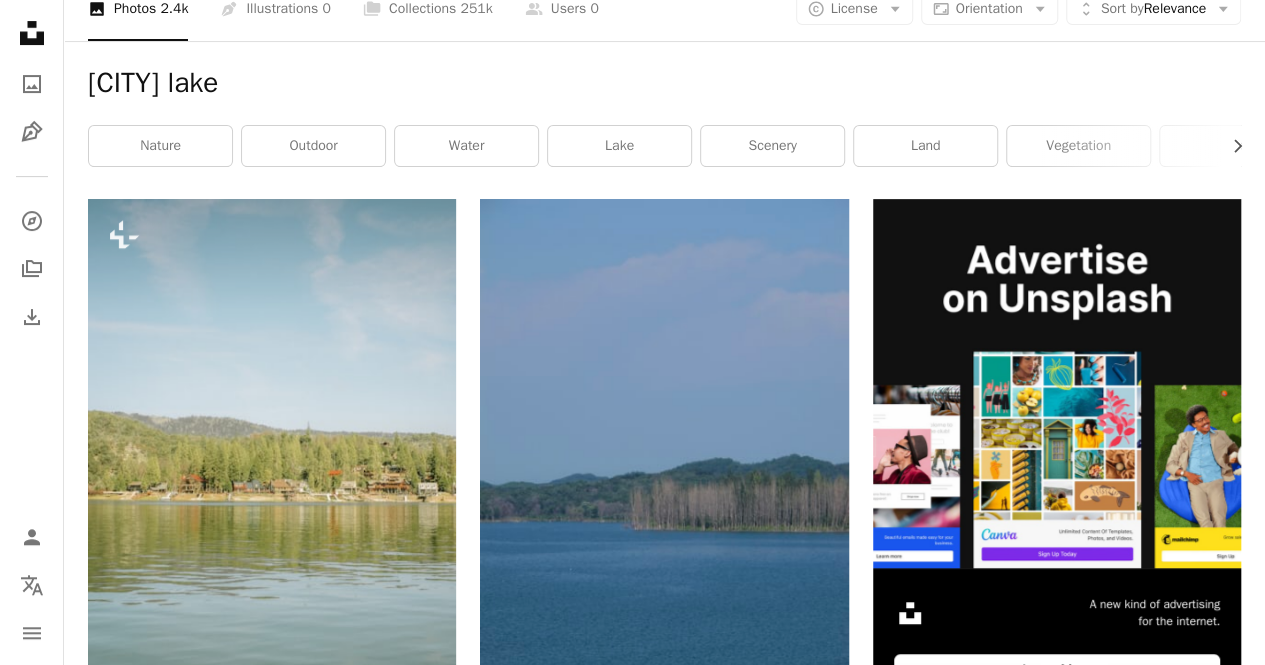 scroll, scrollTop: 0, scrollLeft: 0, axis: both 